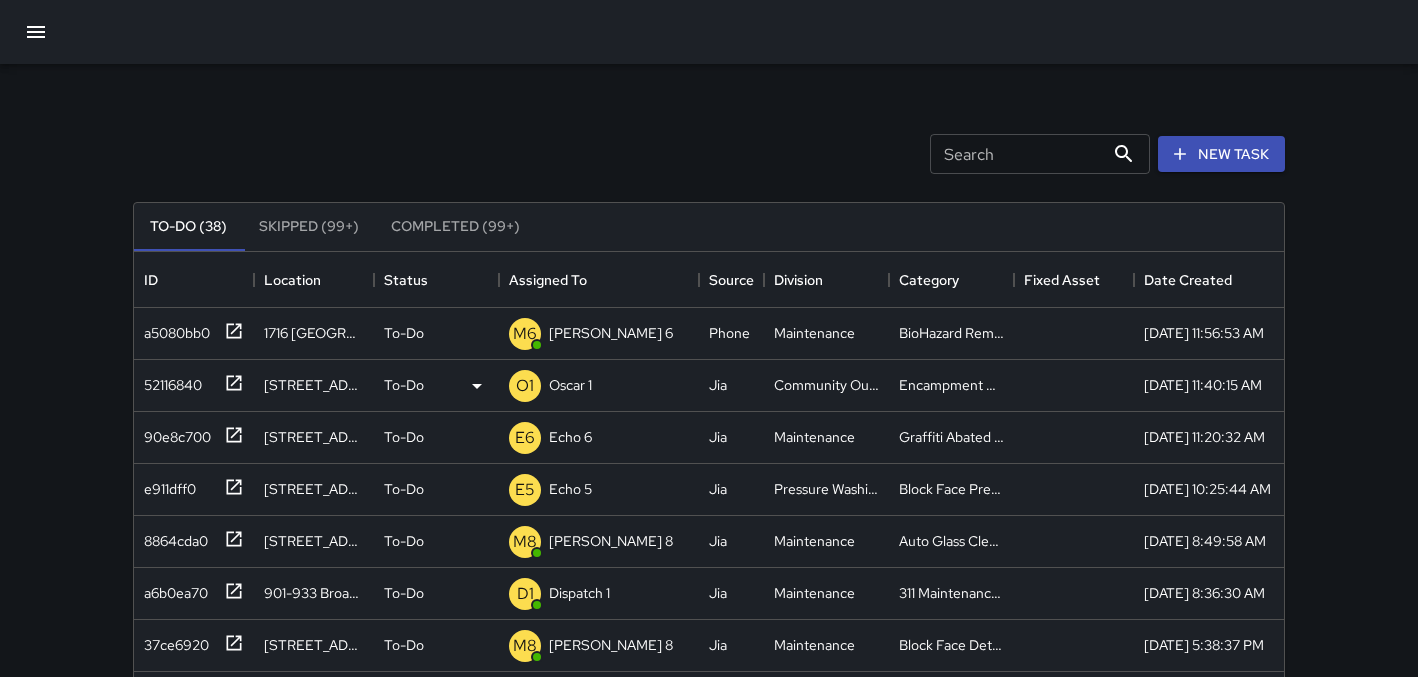scroll, scrollTop: 219, scrollLeft: 0, axis: vertical 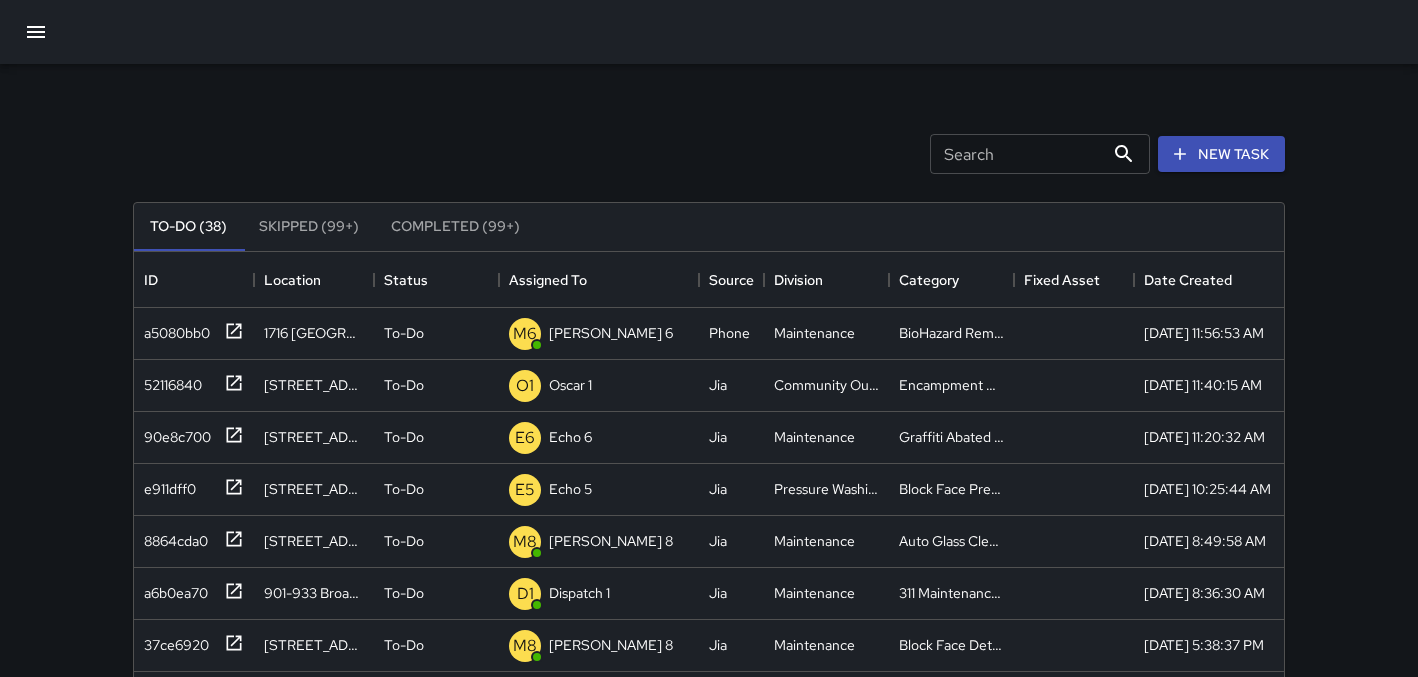 click 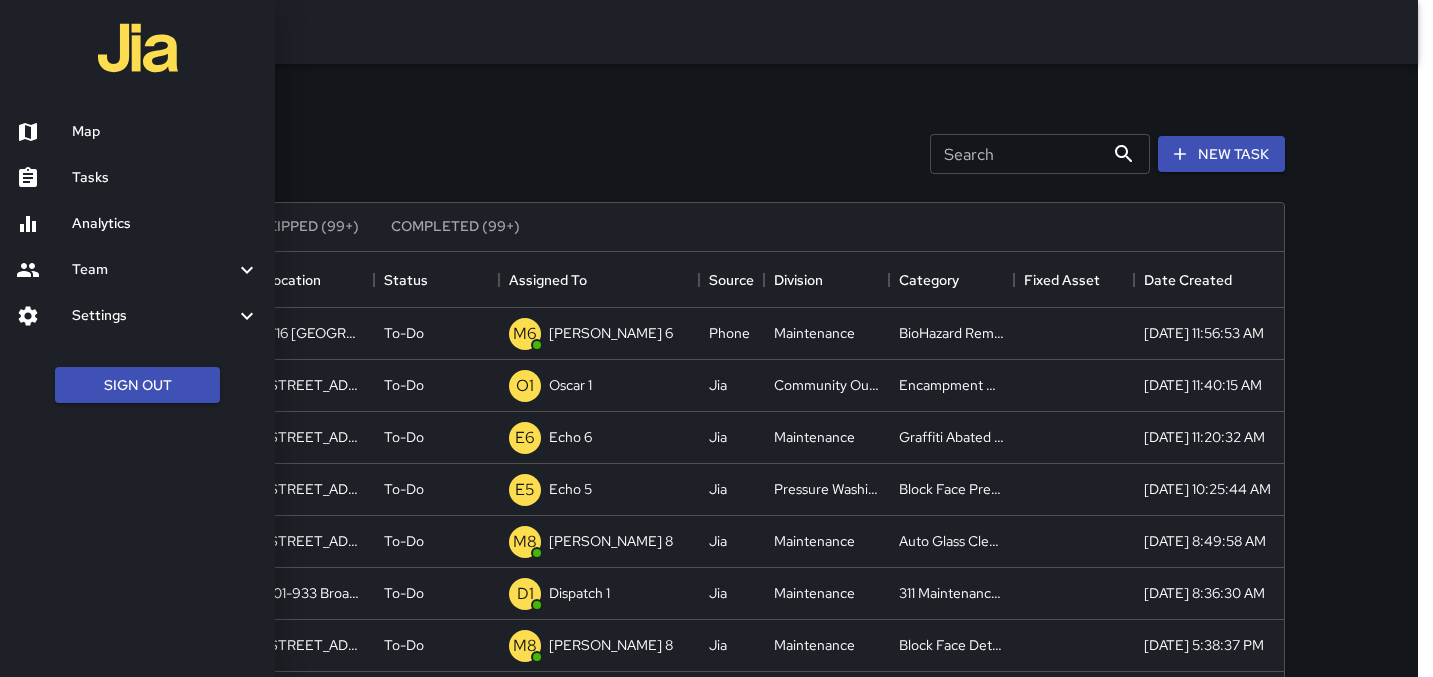 click on "Map" at bounding box center [165, 132] 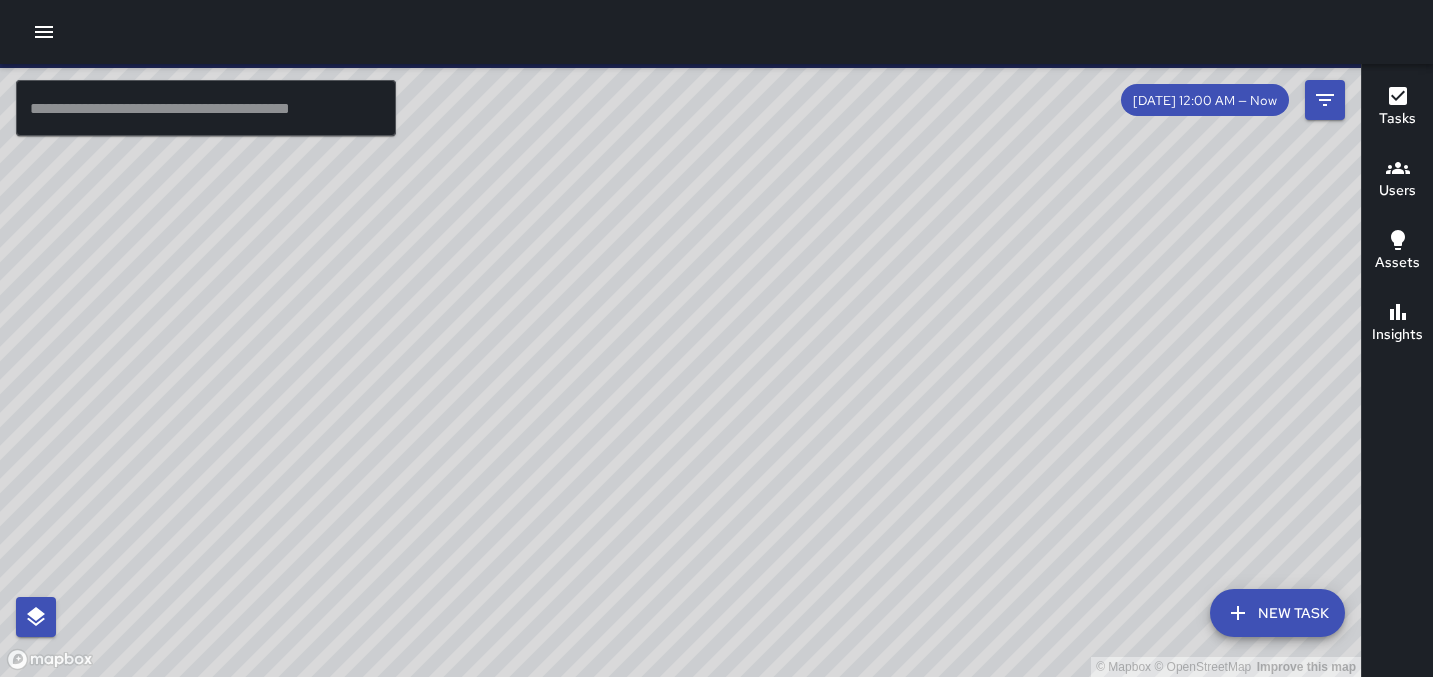drag, startPoint x: 756, startPoint y: 521, endPoint x: 551, endPoint y: 709, distance: 278.15283 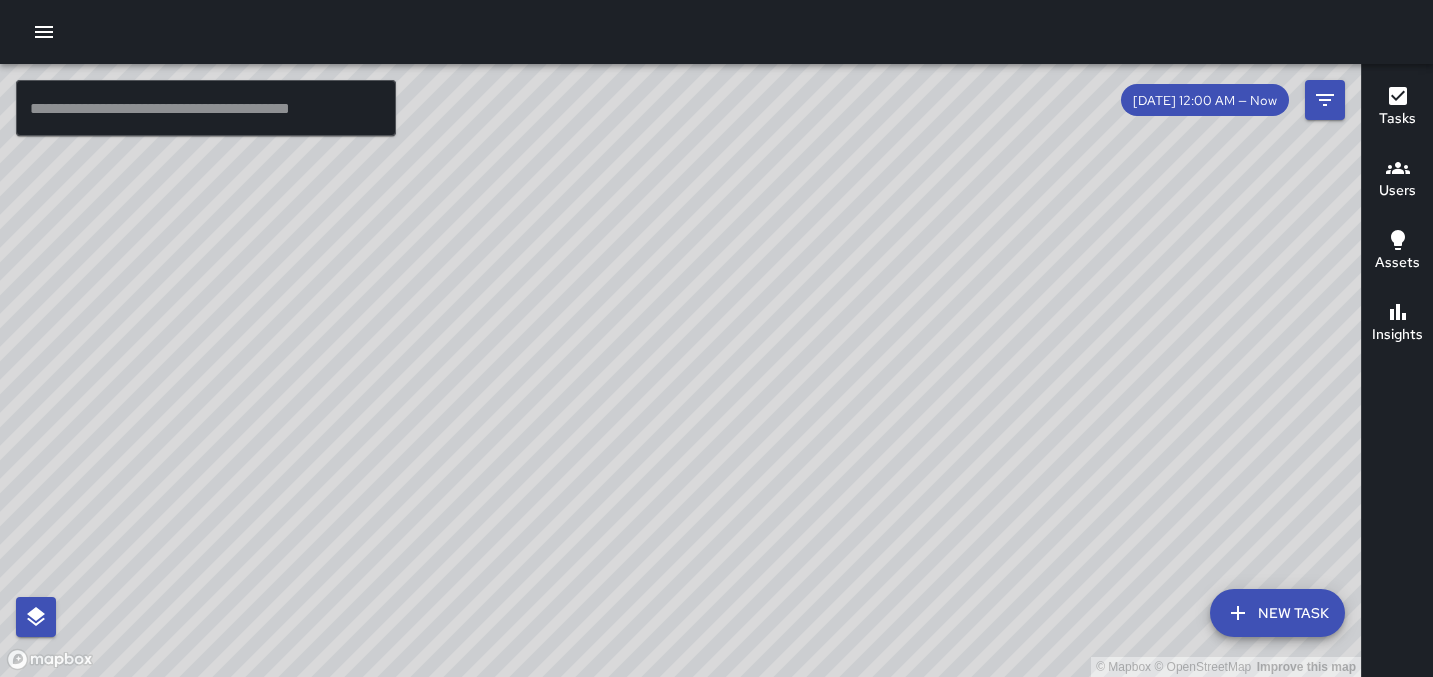 drag, startPoint x: 626, startPoint y: 391, endPoint x: 991, endPoint y: 217, distance: 404.35257 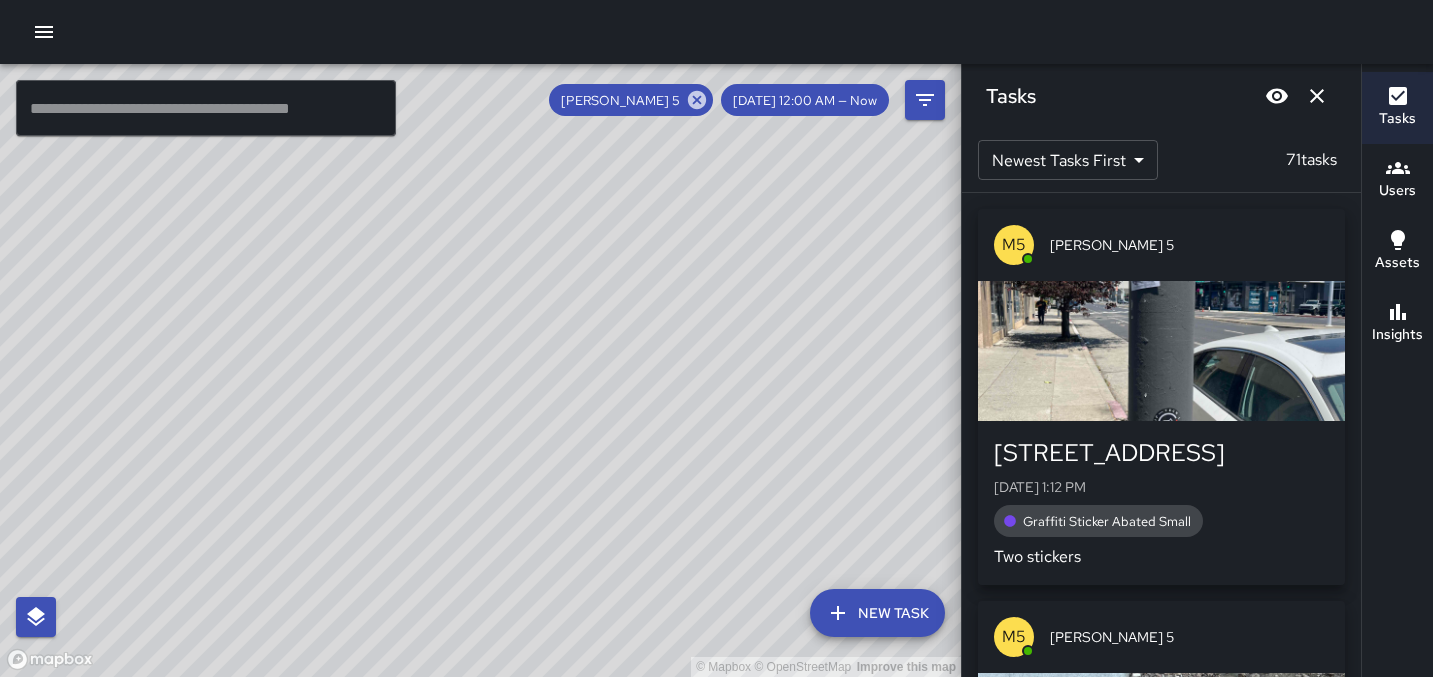 click on "© Mapbox   © OpenStreetMap   Improve this map" at bounding box center (480, 370) 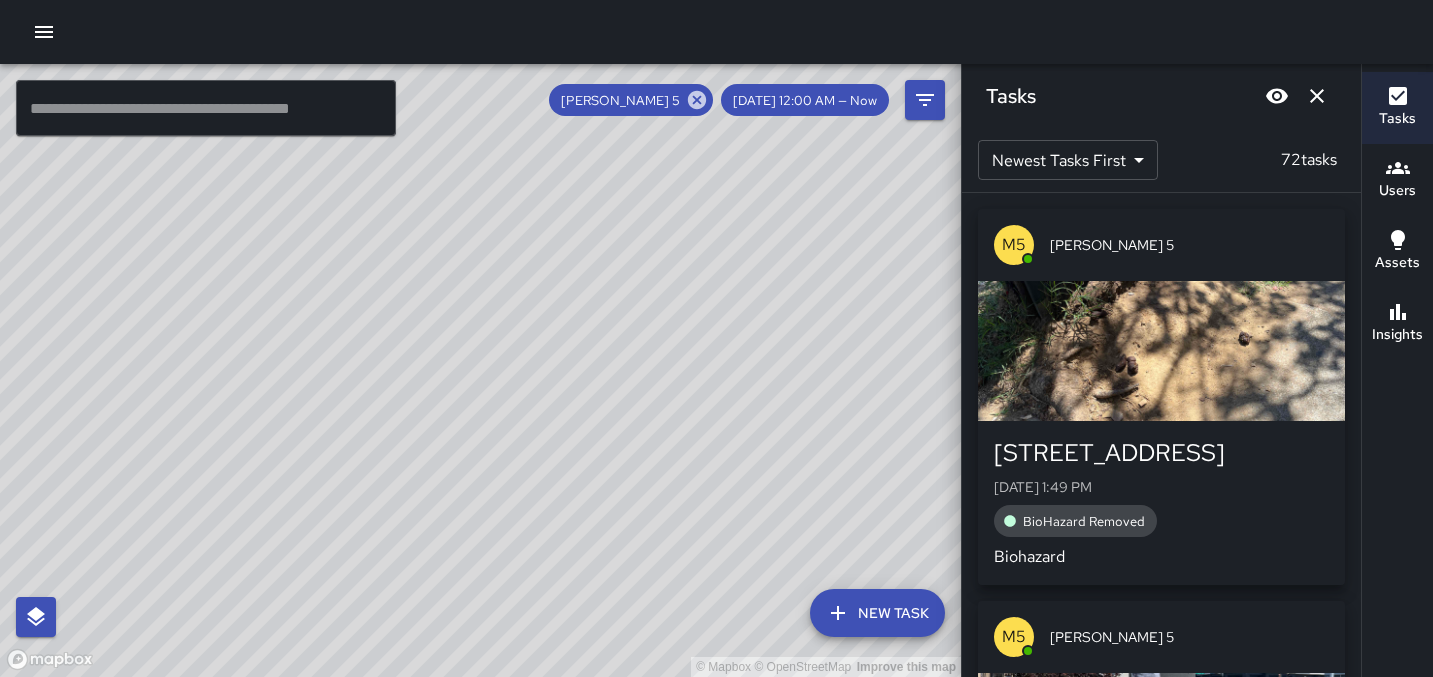 click on "© Mapbox   © OpenStreetMap   Improve this map" at bounding box center (480, 370) 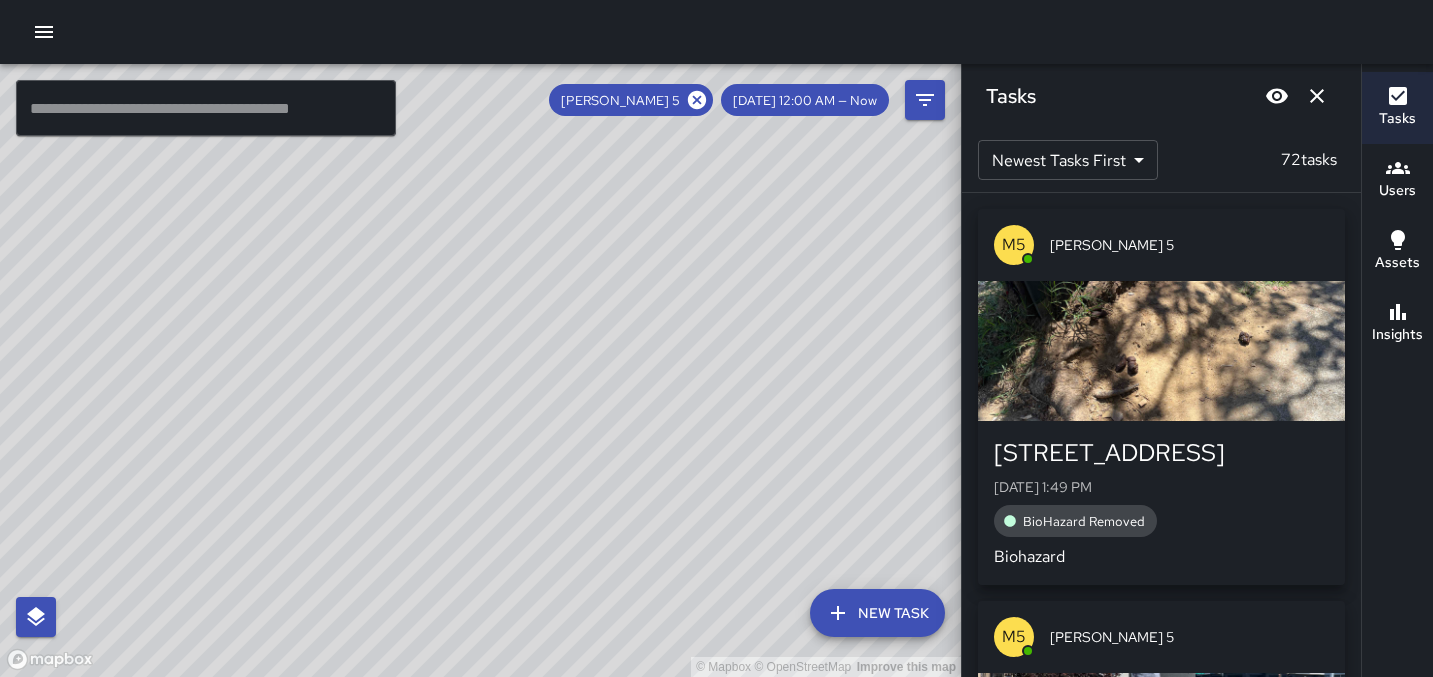 click 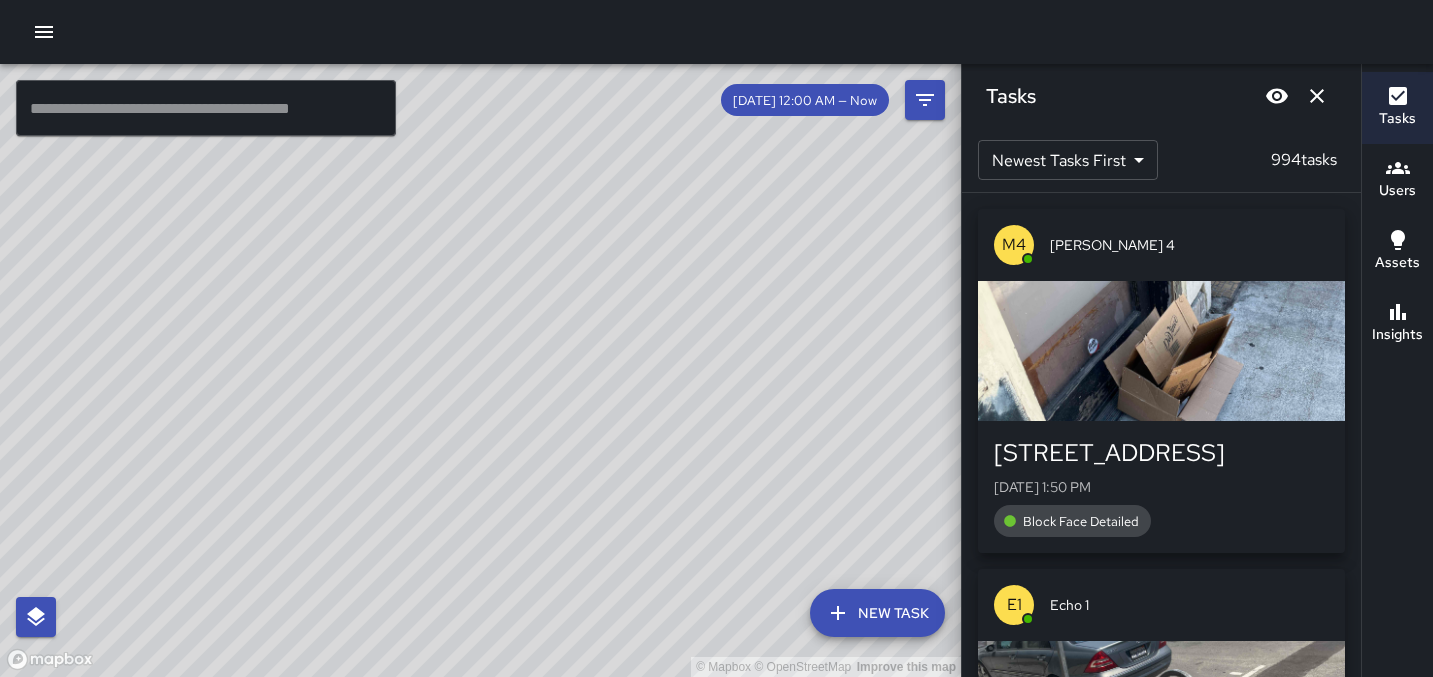 drag, startPoint x: 622, startPoint y: 555, endPoint x: 821, endPoint y: 240, distance: 372.5936 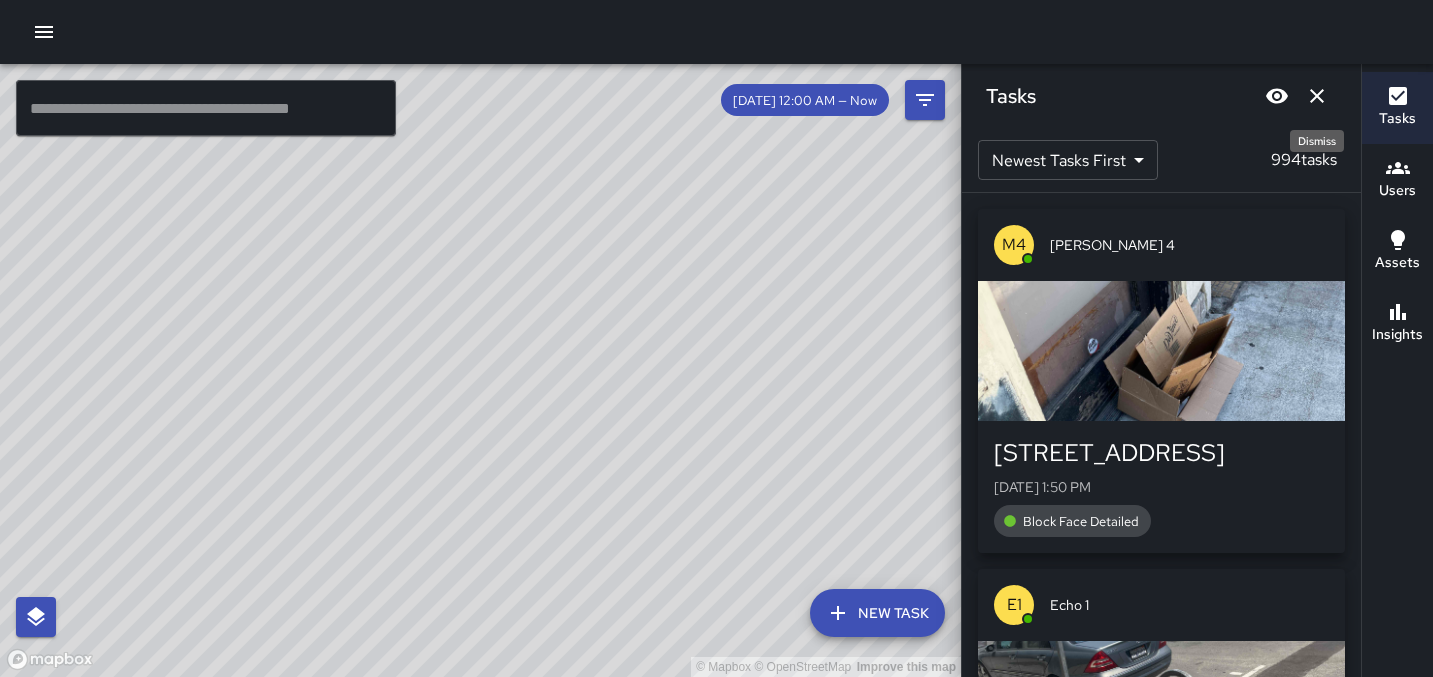 click 